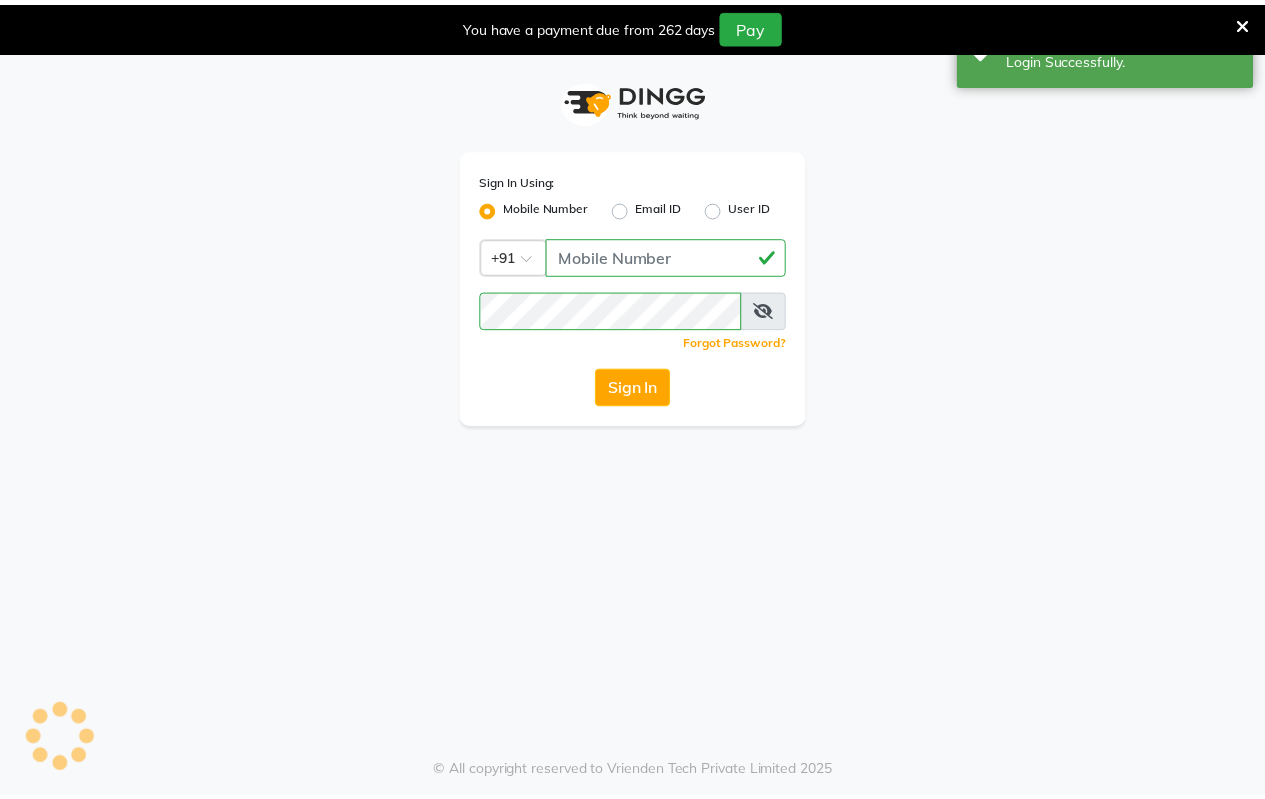 scroll, scrollTop: 0, scrollLeft: 0, axis: both 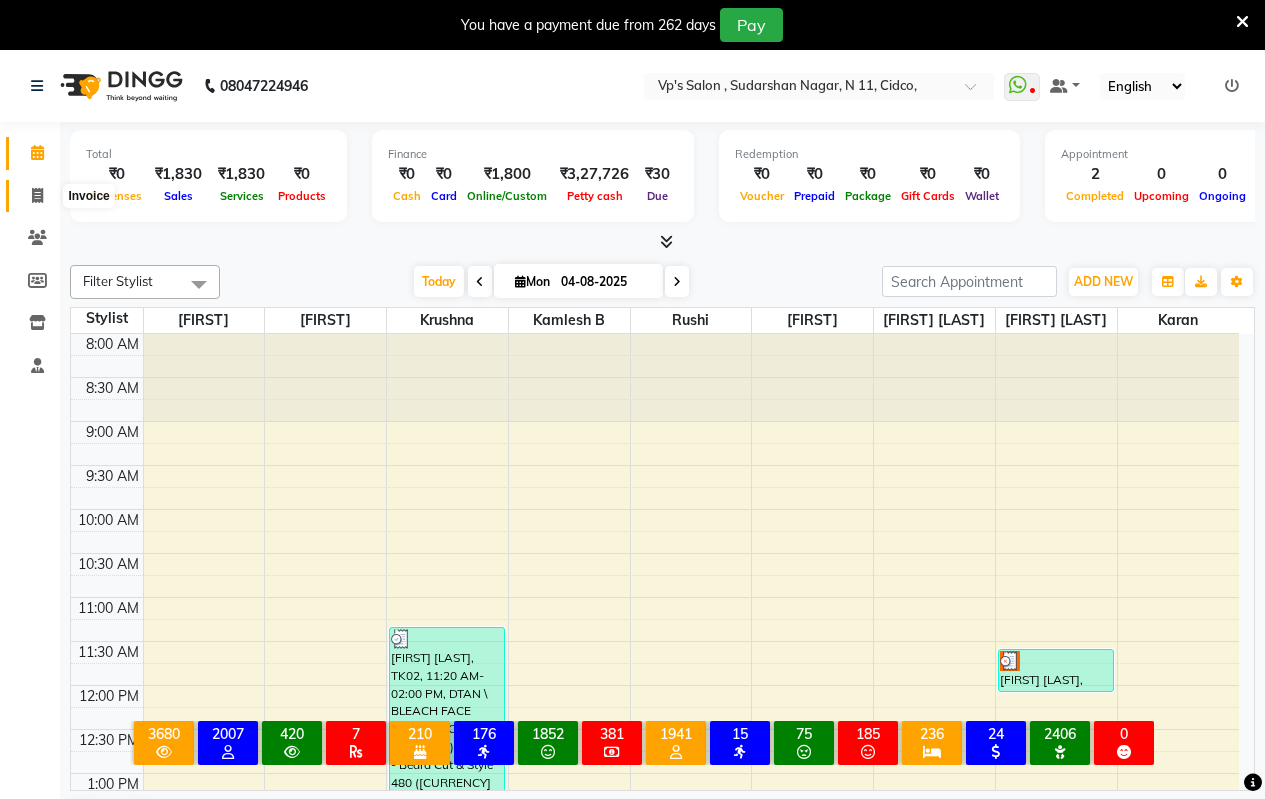 click 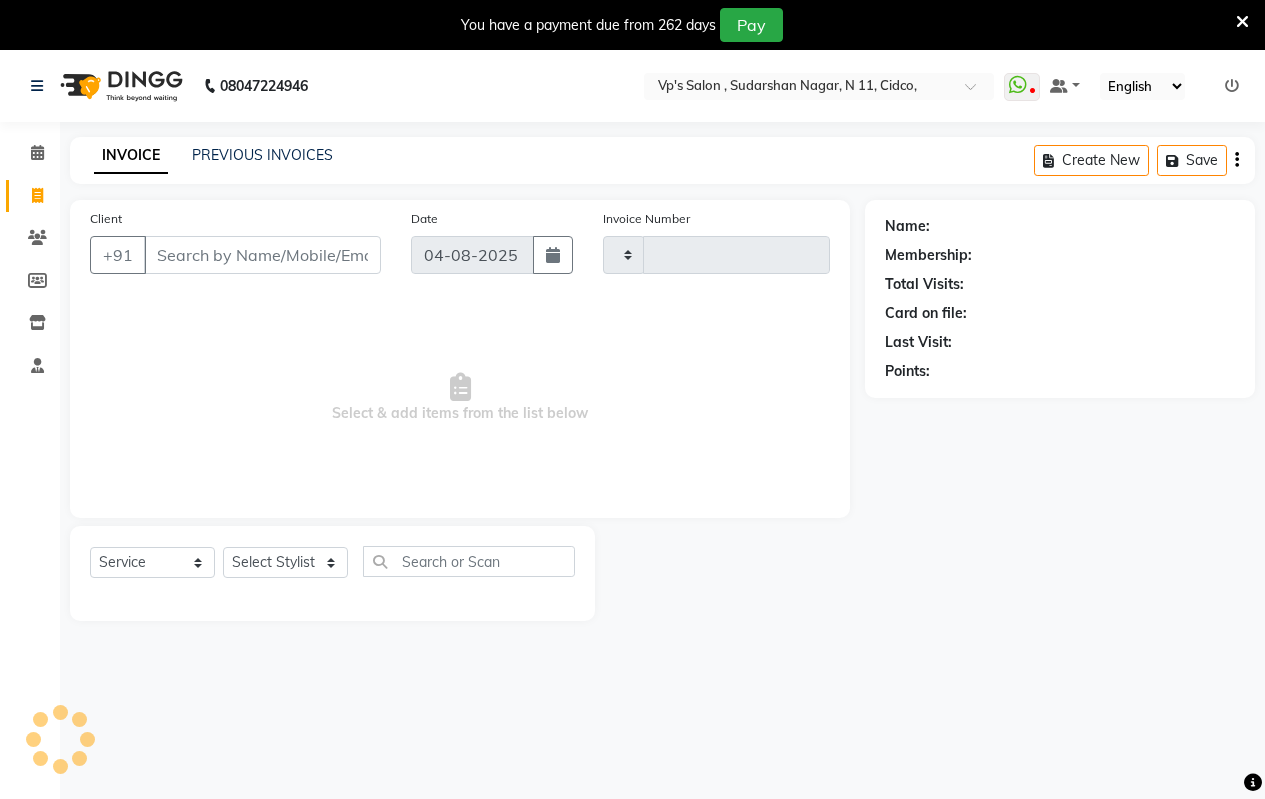 type on "1530" 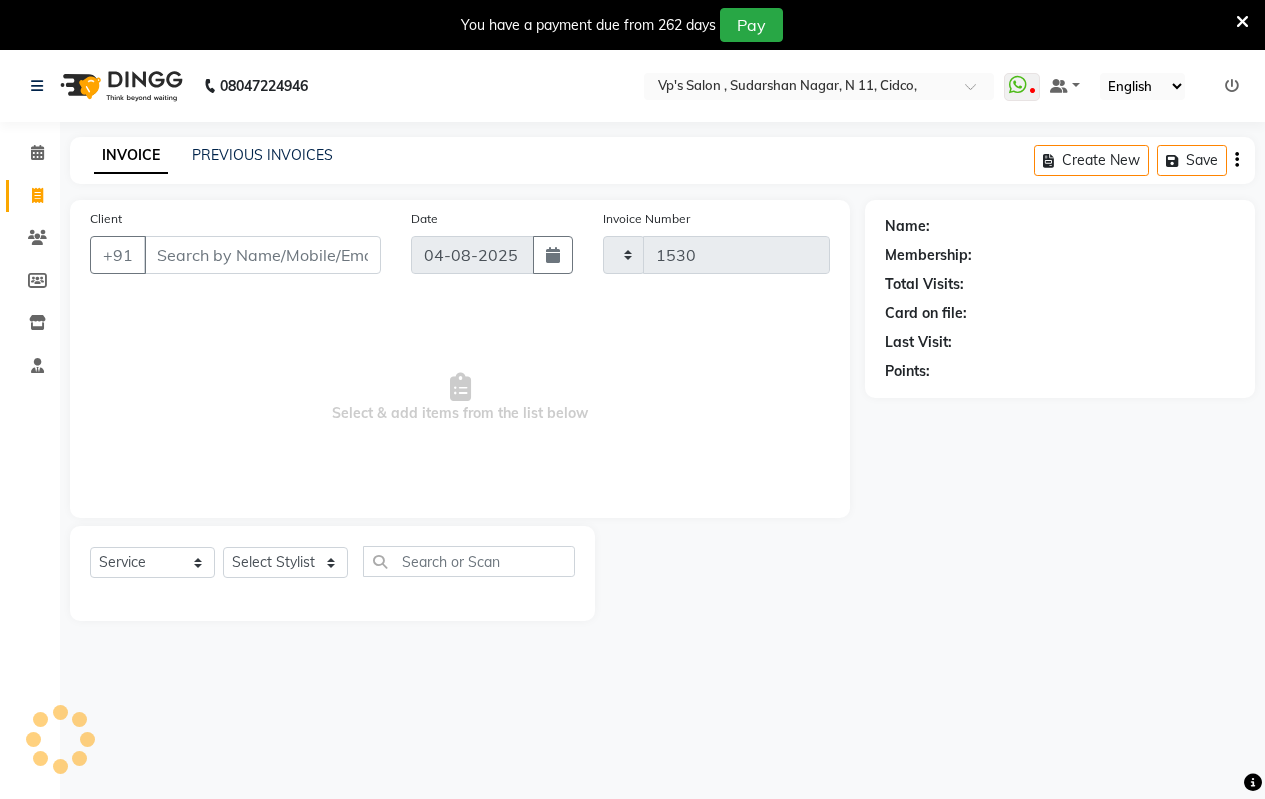 select on "4917" 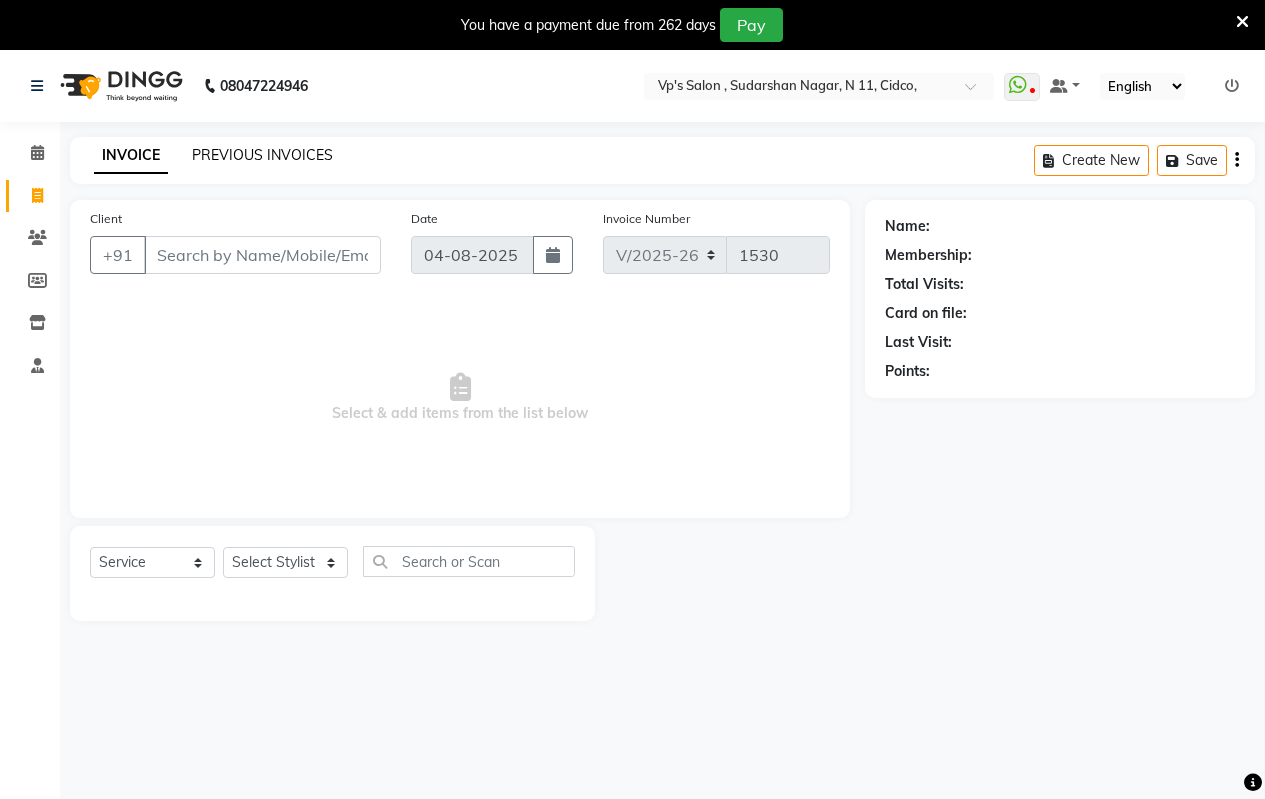 click on "PREVIOUS INVOICES" 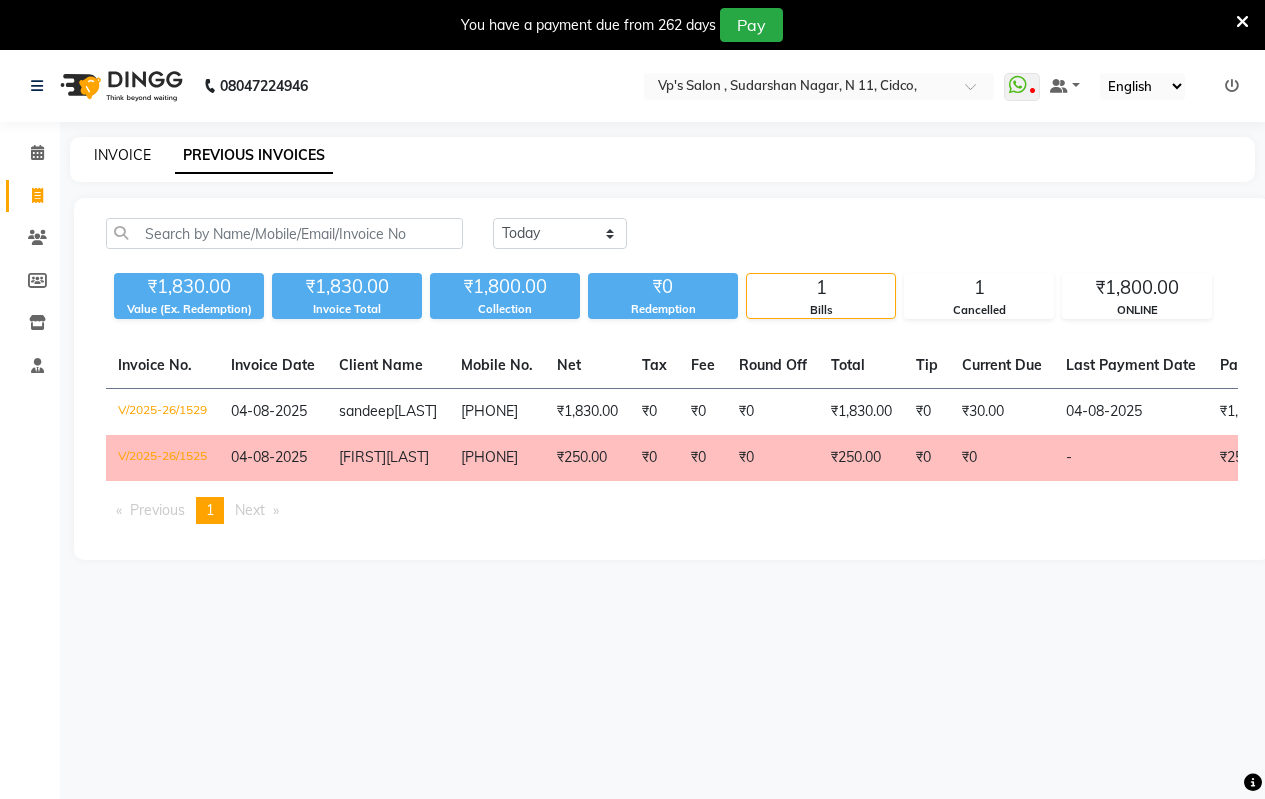click on "INVOICE" 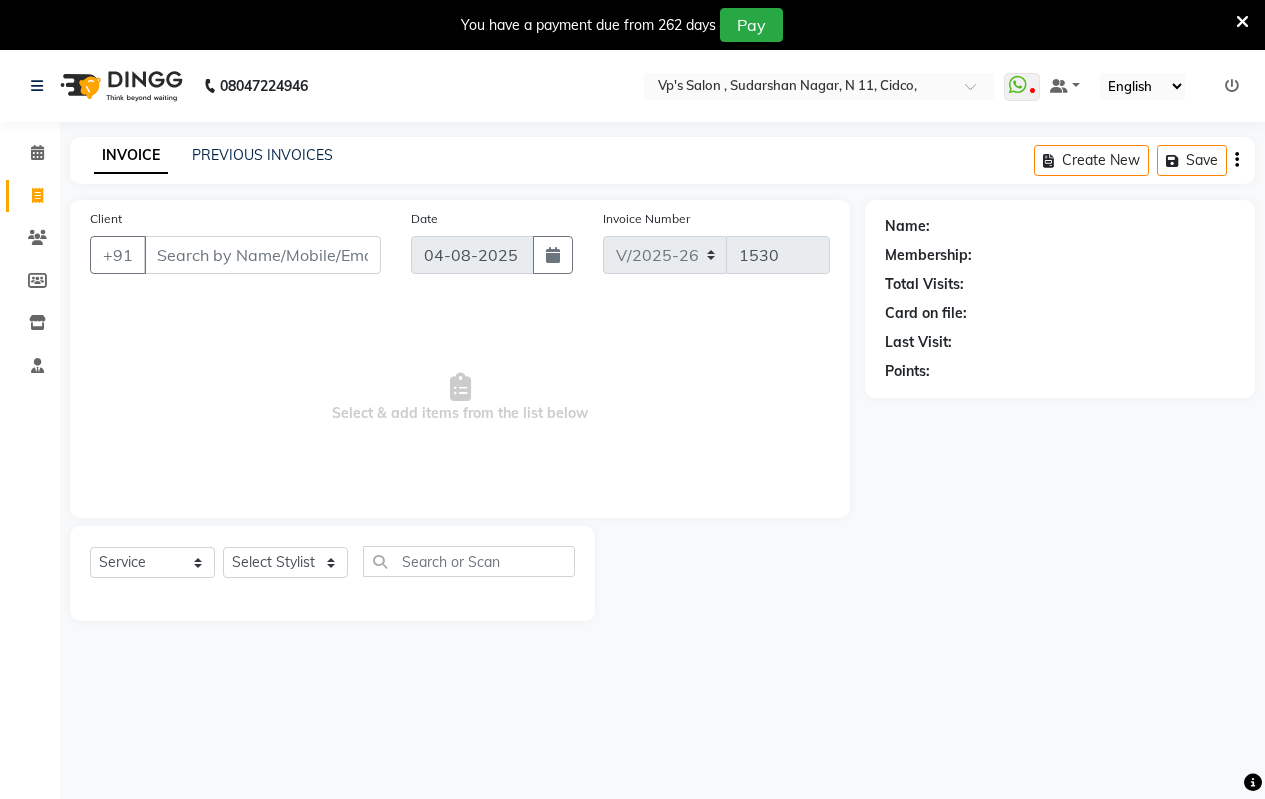 click on "Client" at bounding box center [262, 255] 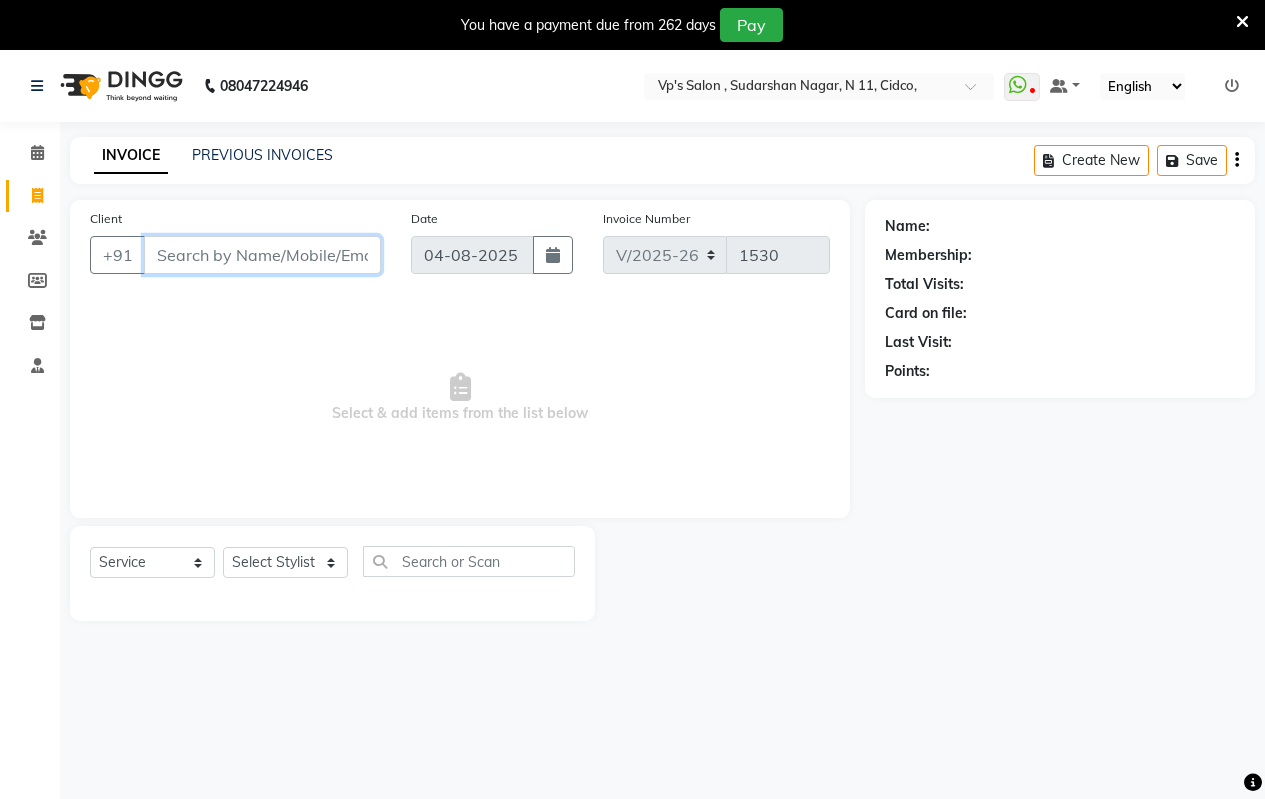 click on "Client" at bounding box center (262, 255) 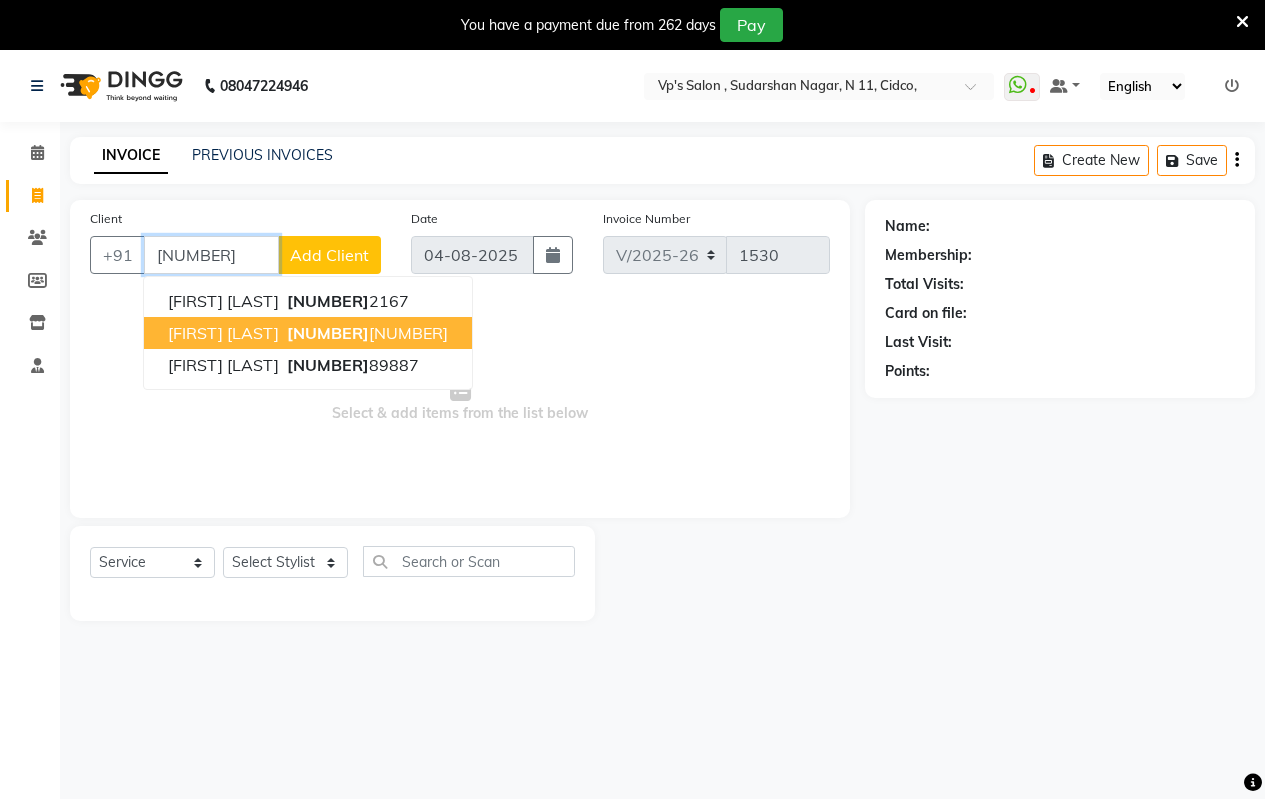 click on "[NUMBER]" at bounding box center (328, 333) 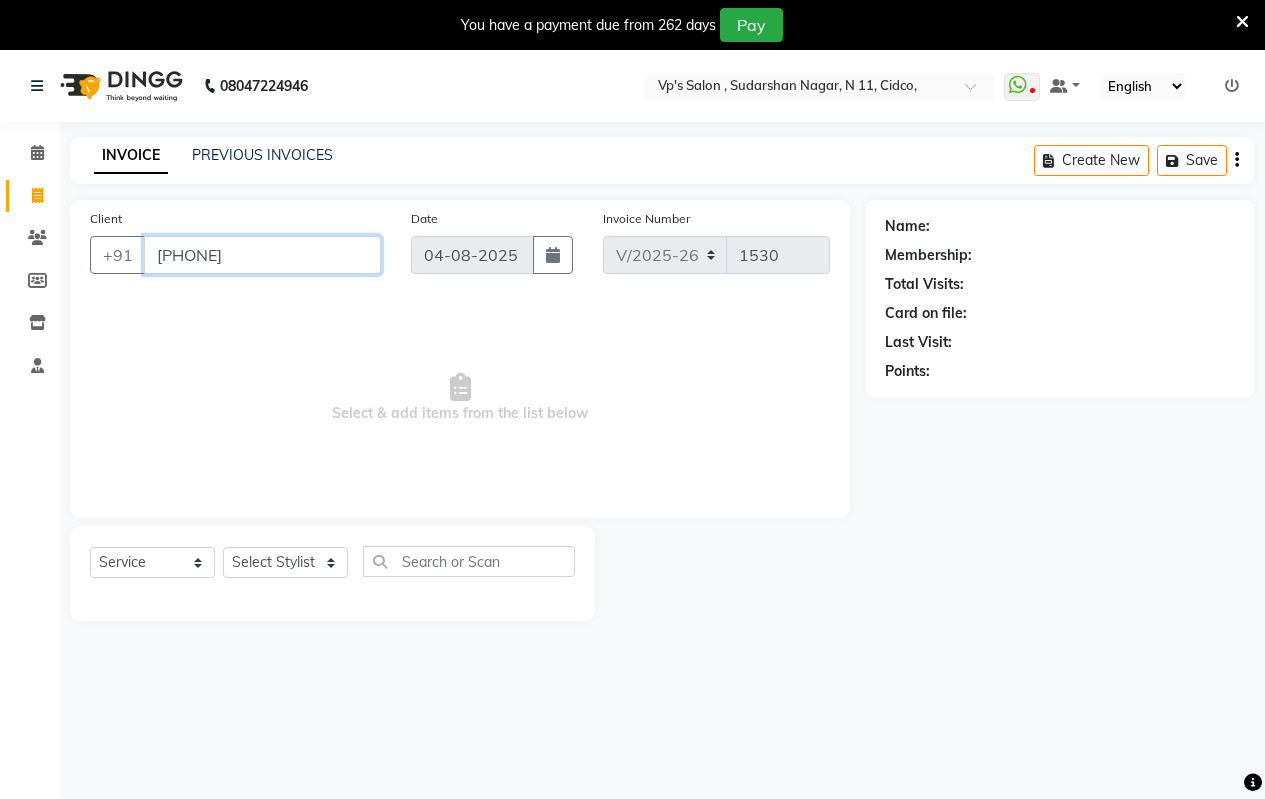 type on "[PHONE]" 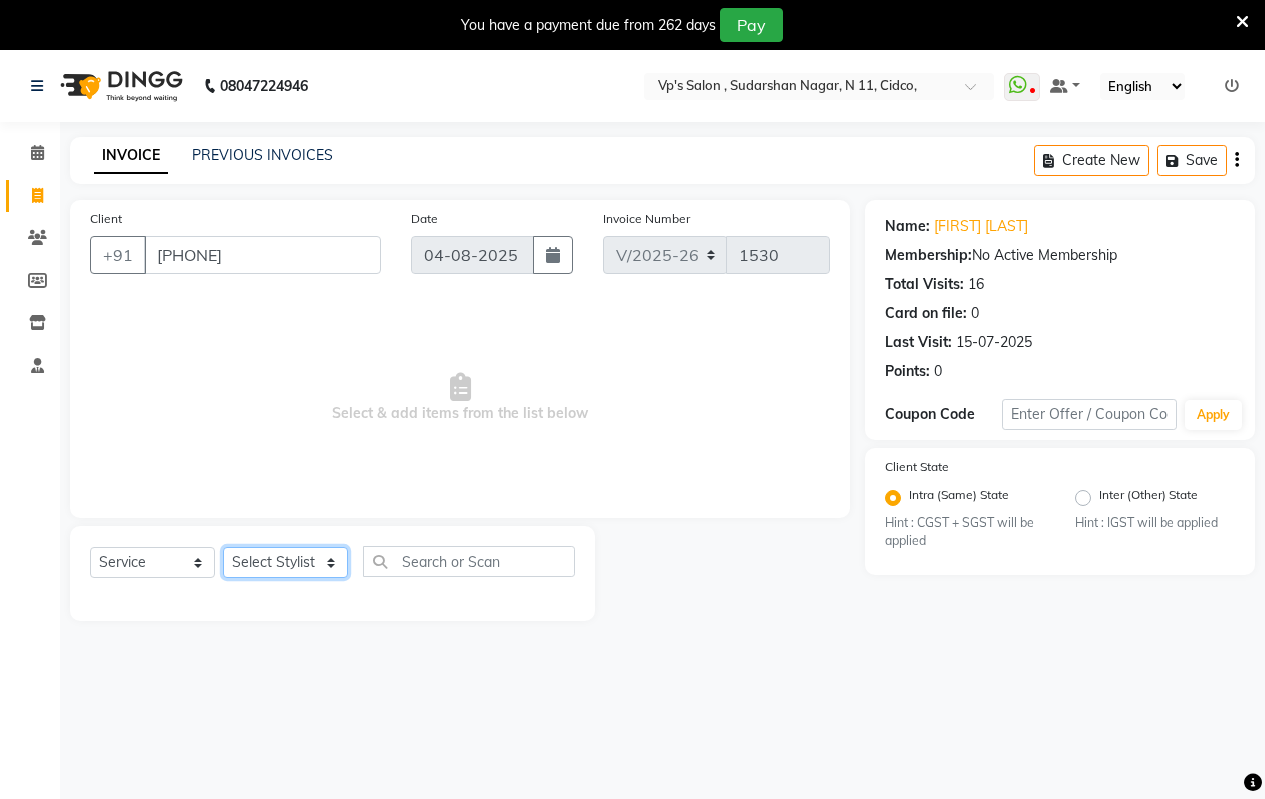 click on "Select Stylist Arati kamlesh b  karan  Krushna pramila jadhav priyanka bawaskar  rohit  rushi  Venesh" 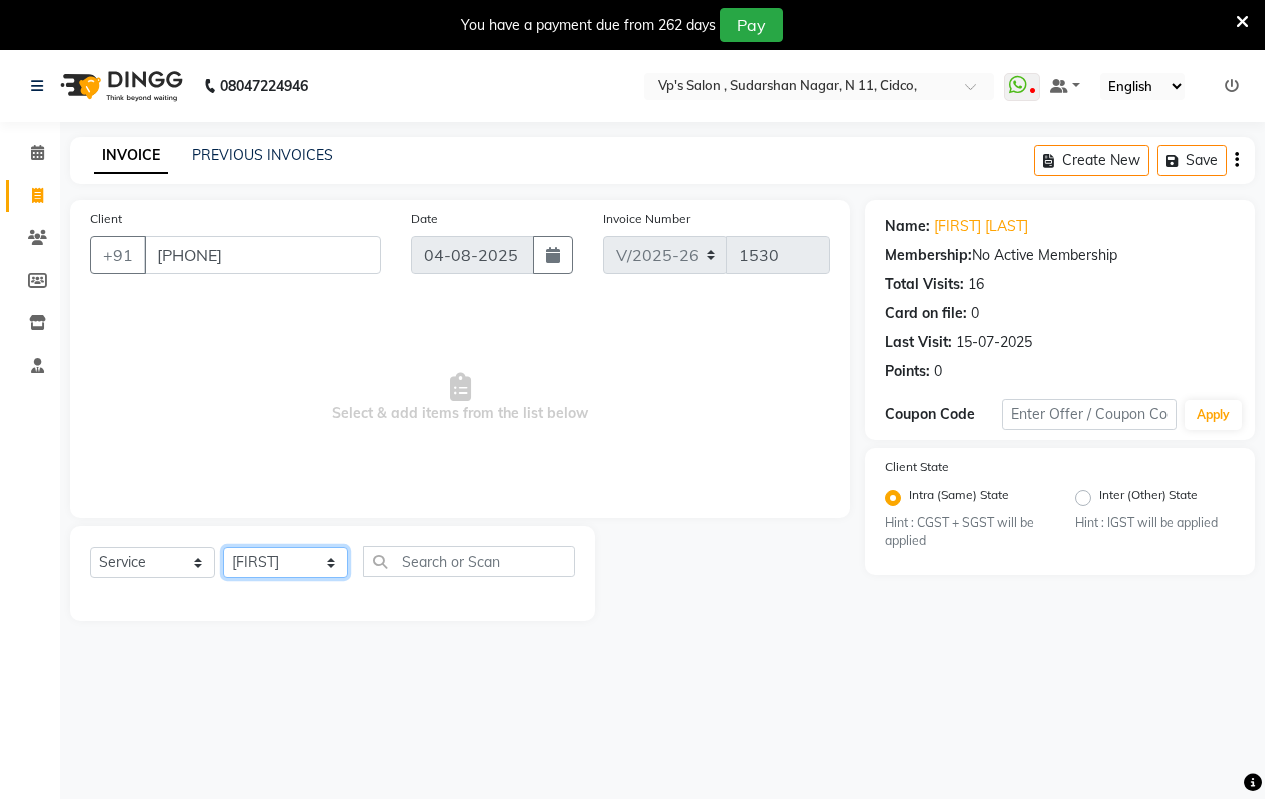 click on "Select Stylist Arati kamlesh b  karan  Krushna pramila jadhav priyanka bawaskar  rohit  rushi  Venesh" 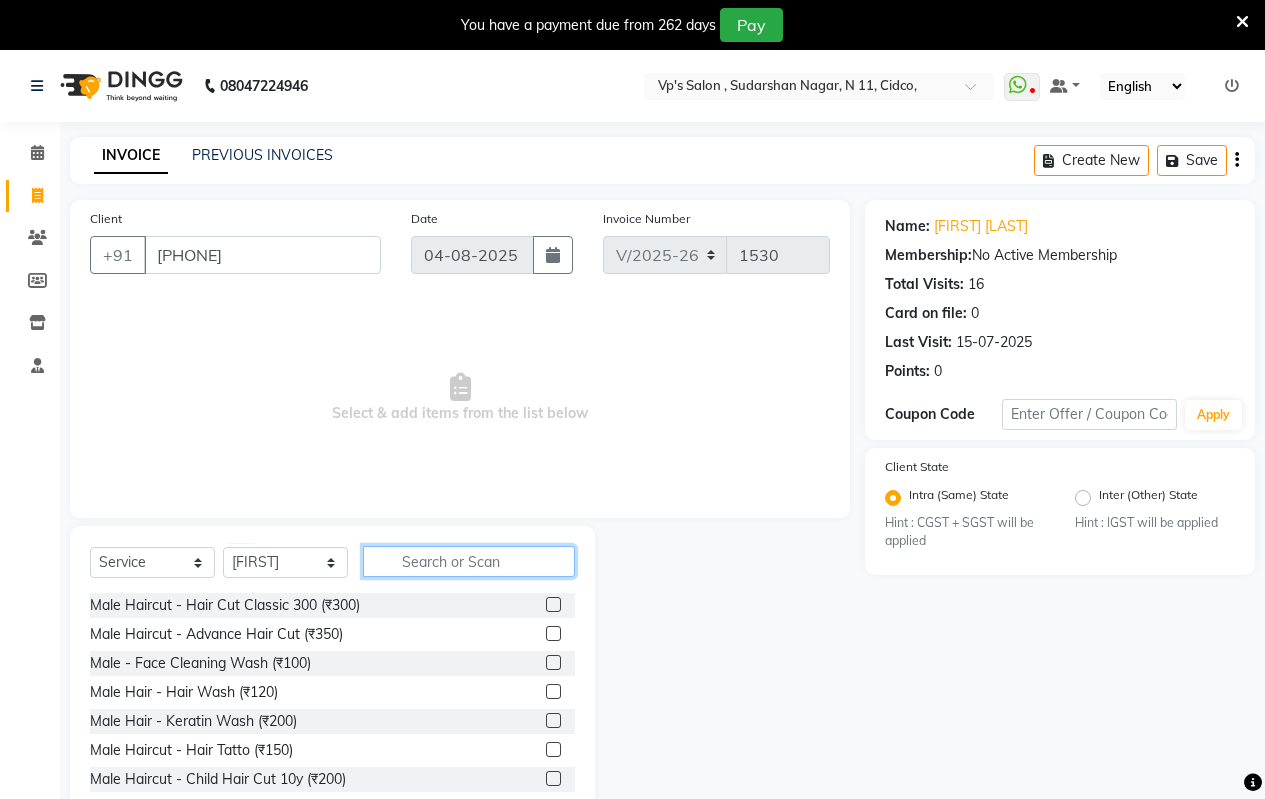 click 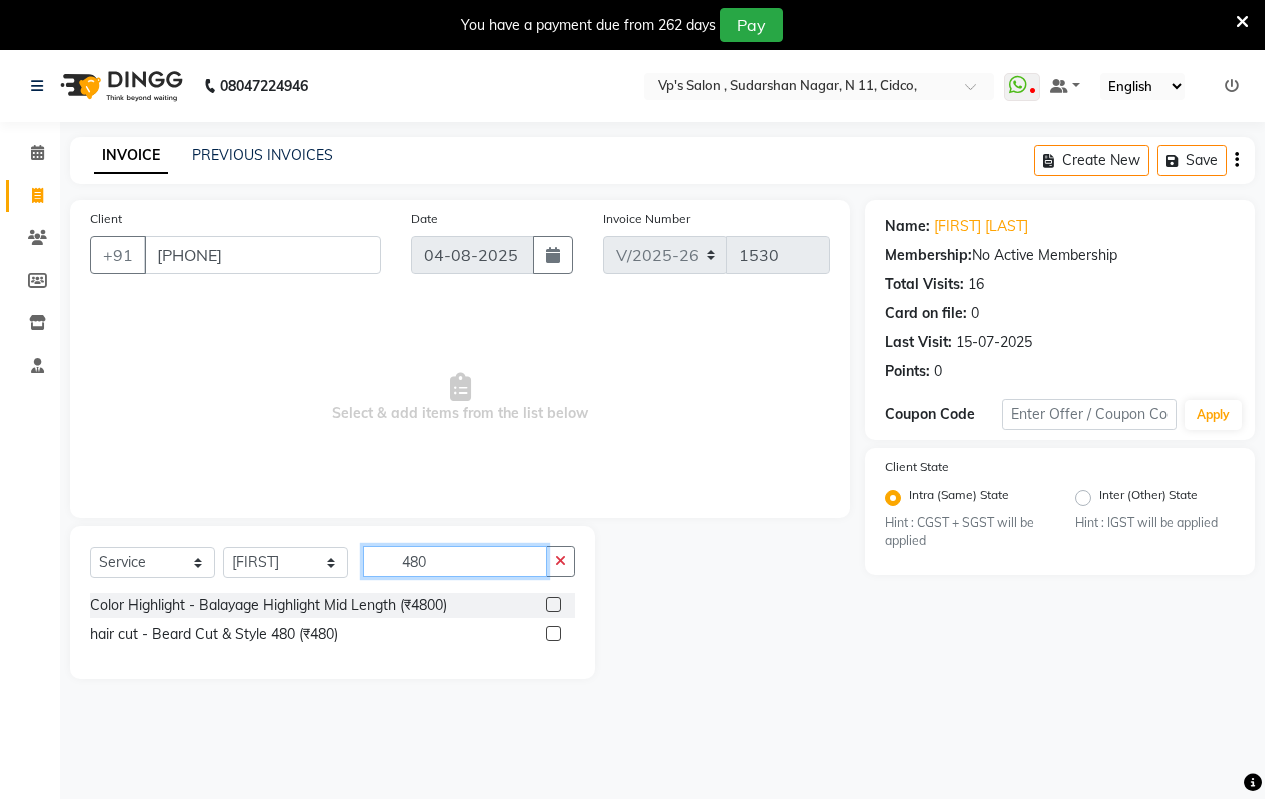 type on "480" 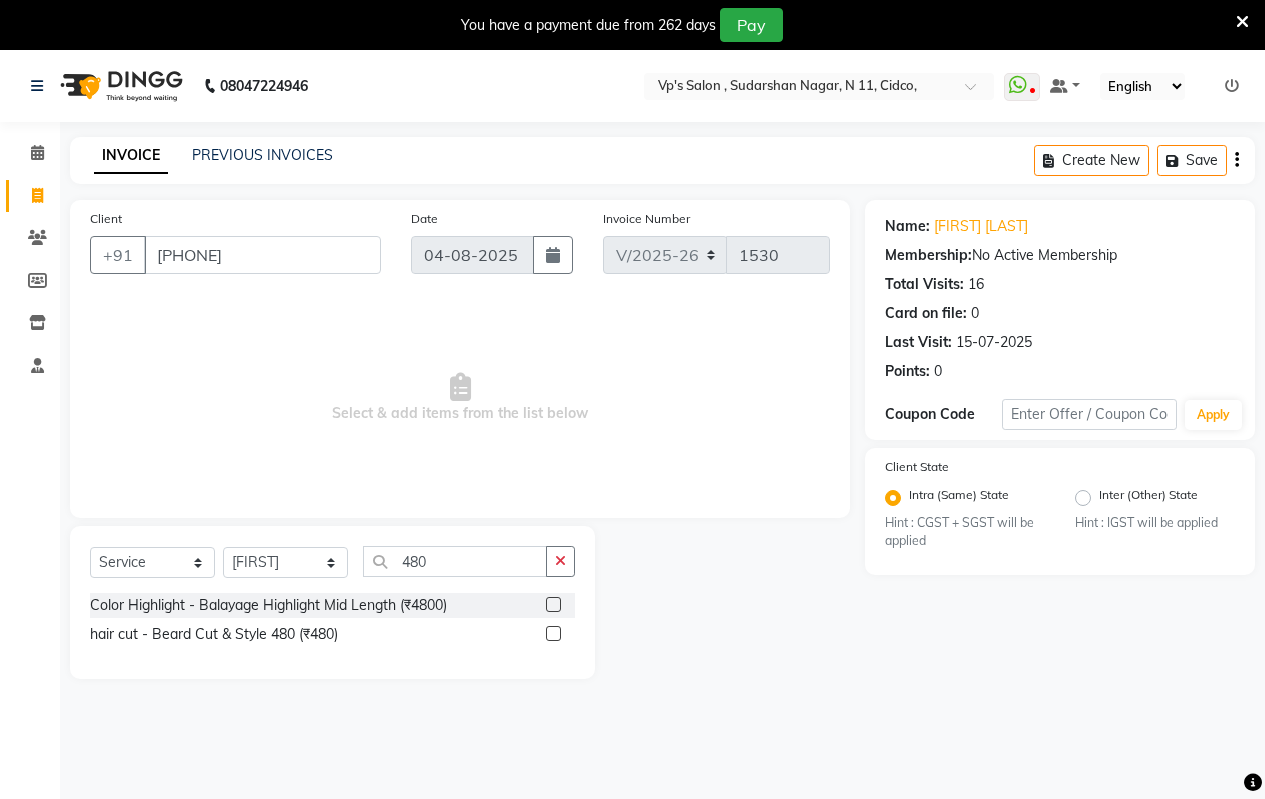 click 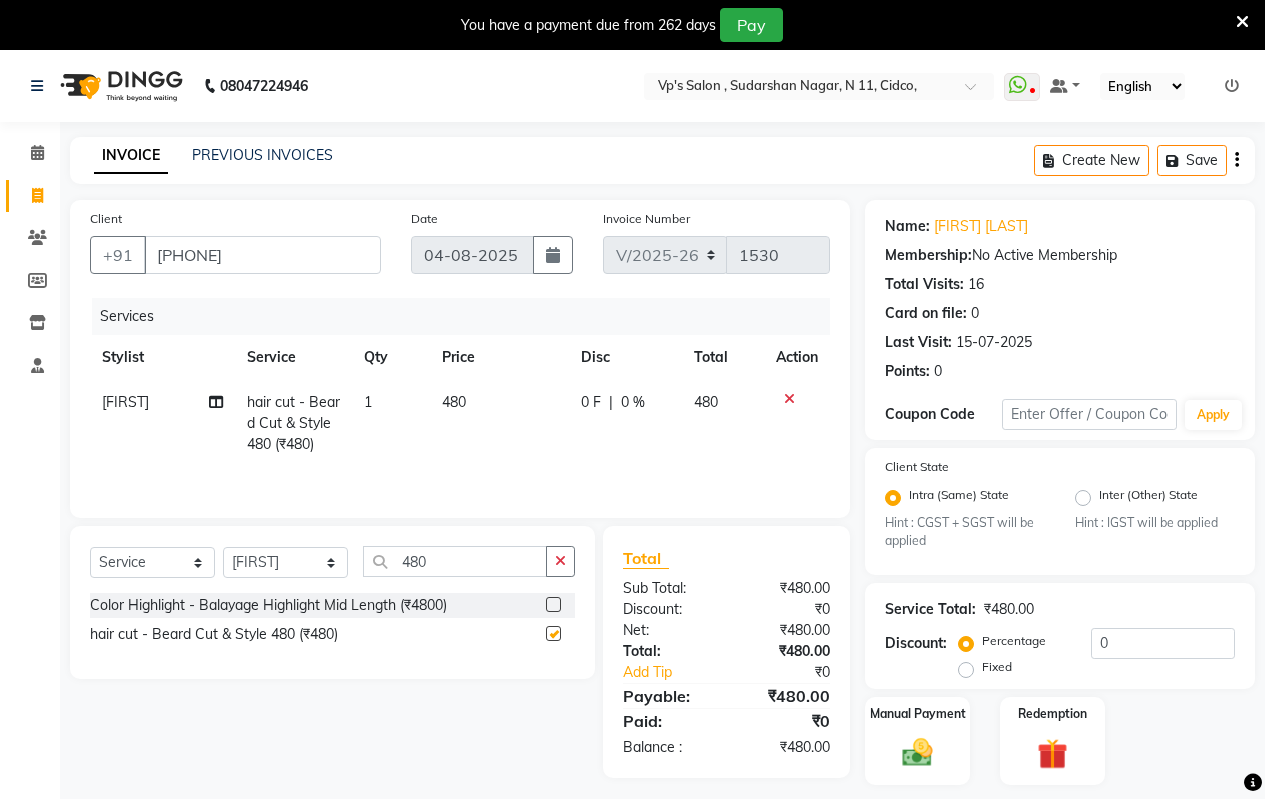 checkbox on "false" 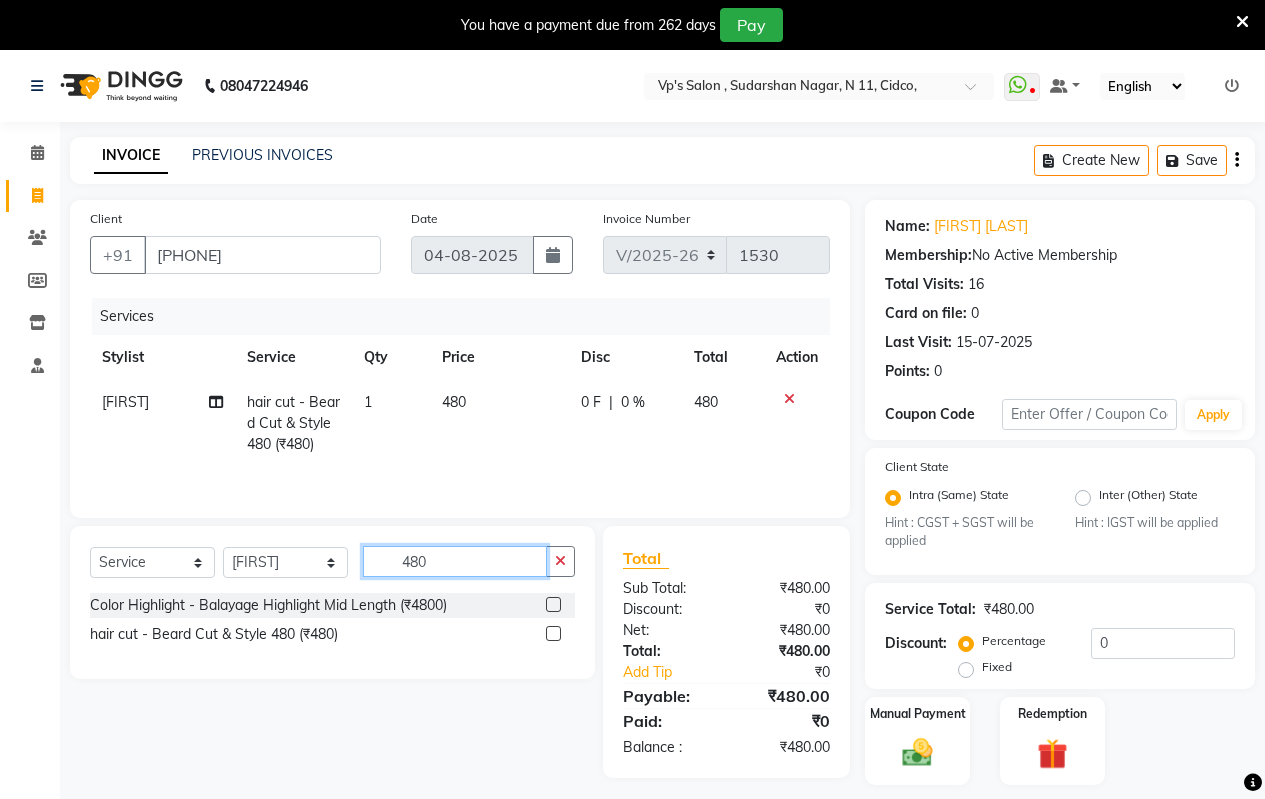 click on "480" 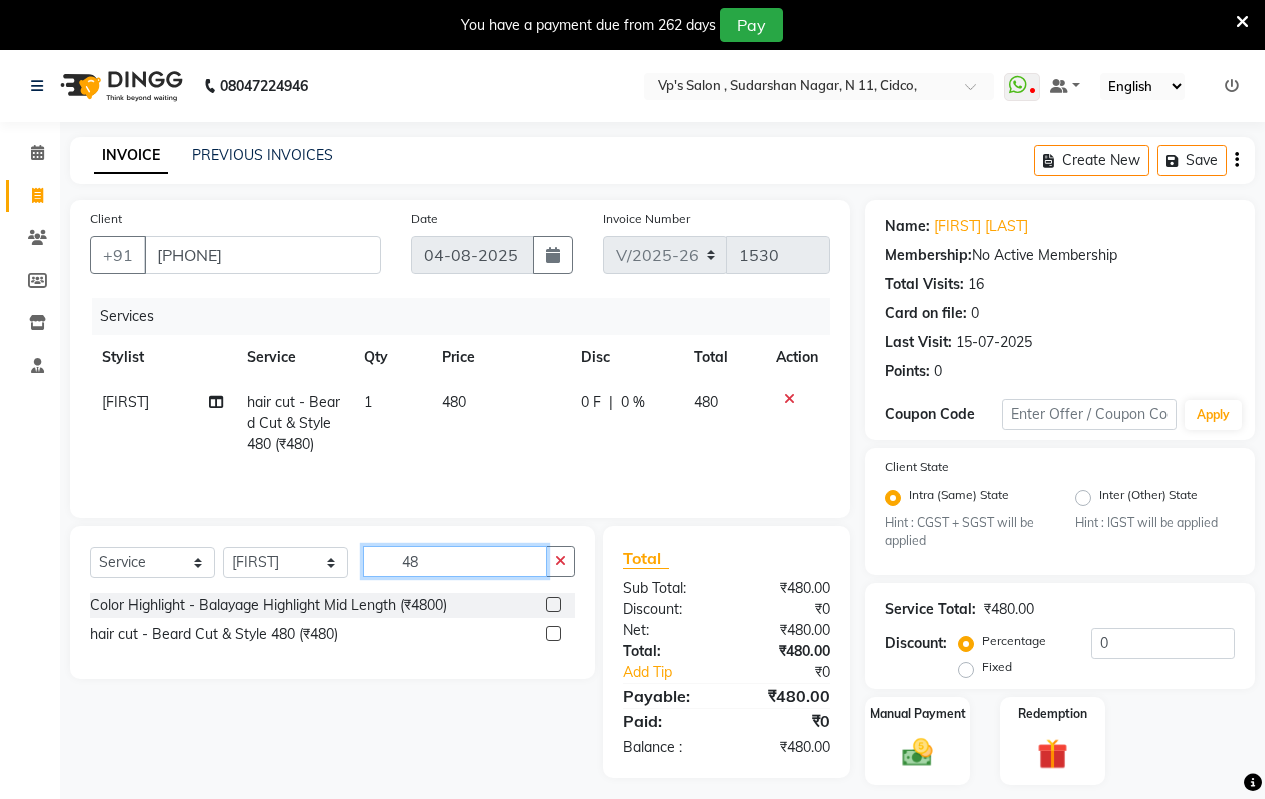 type on "4" 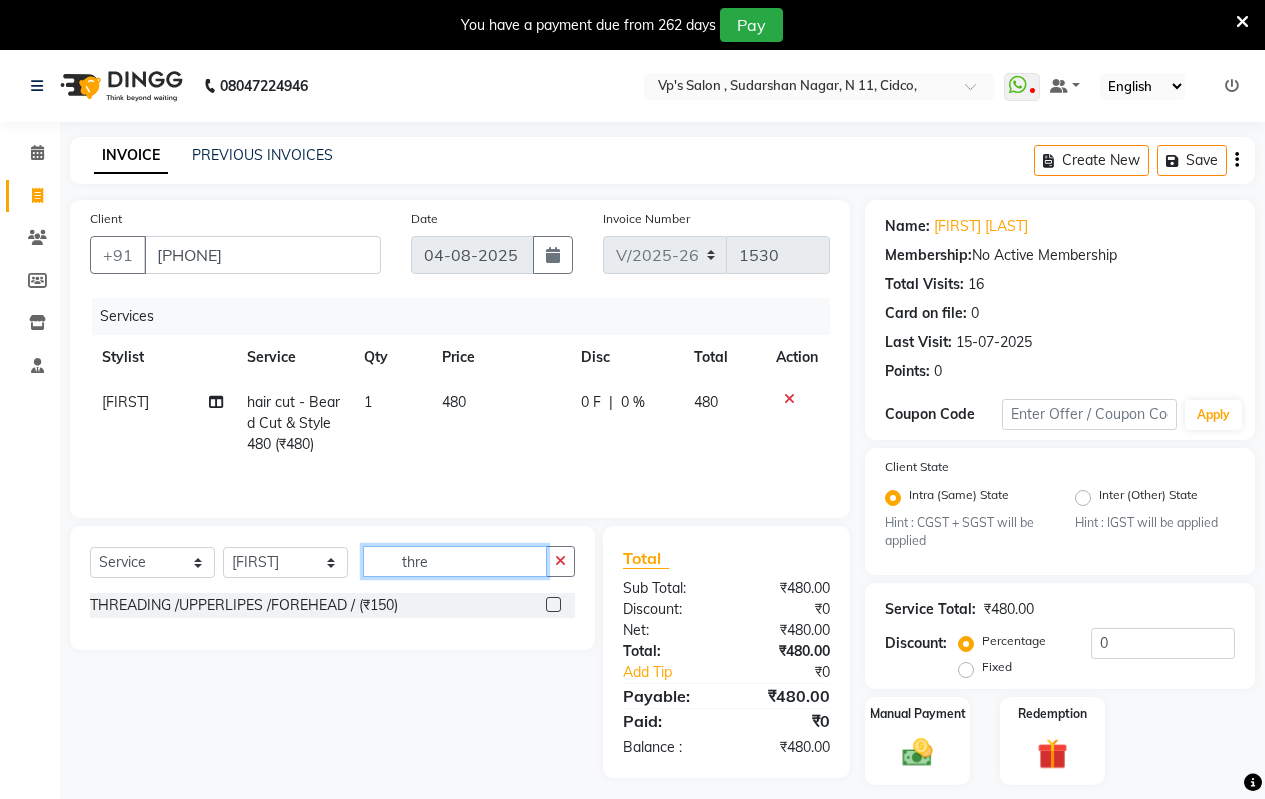 type on "thre" 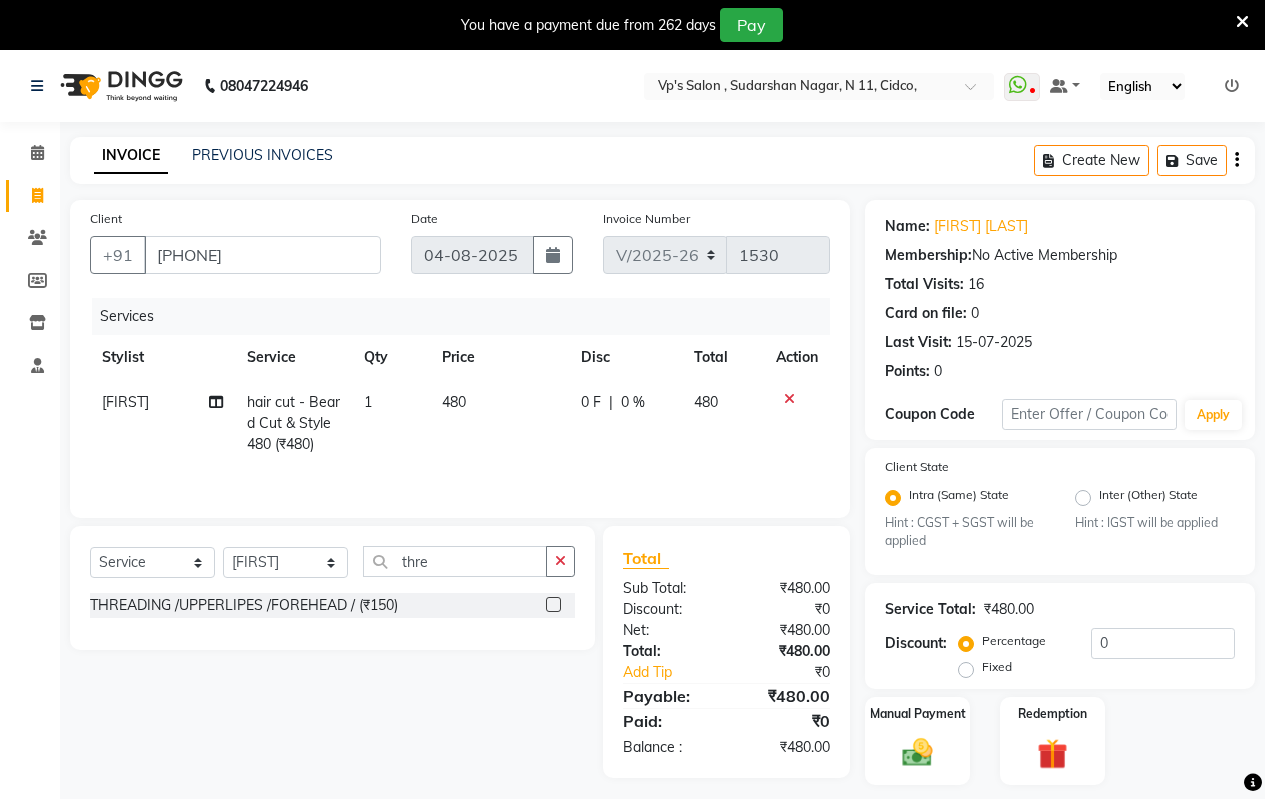 click 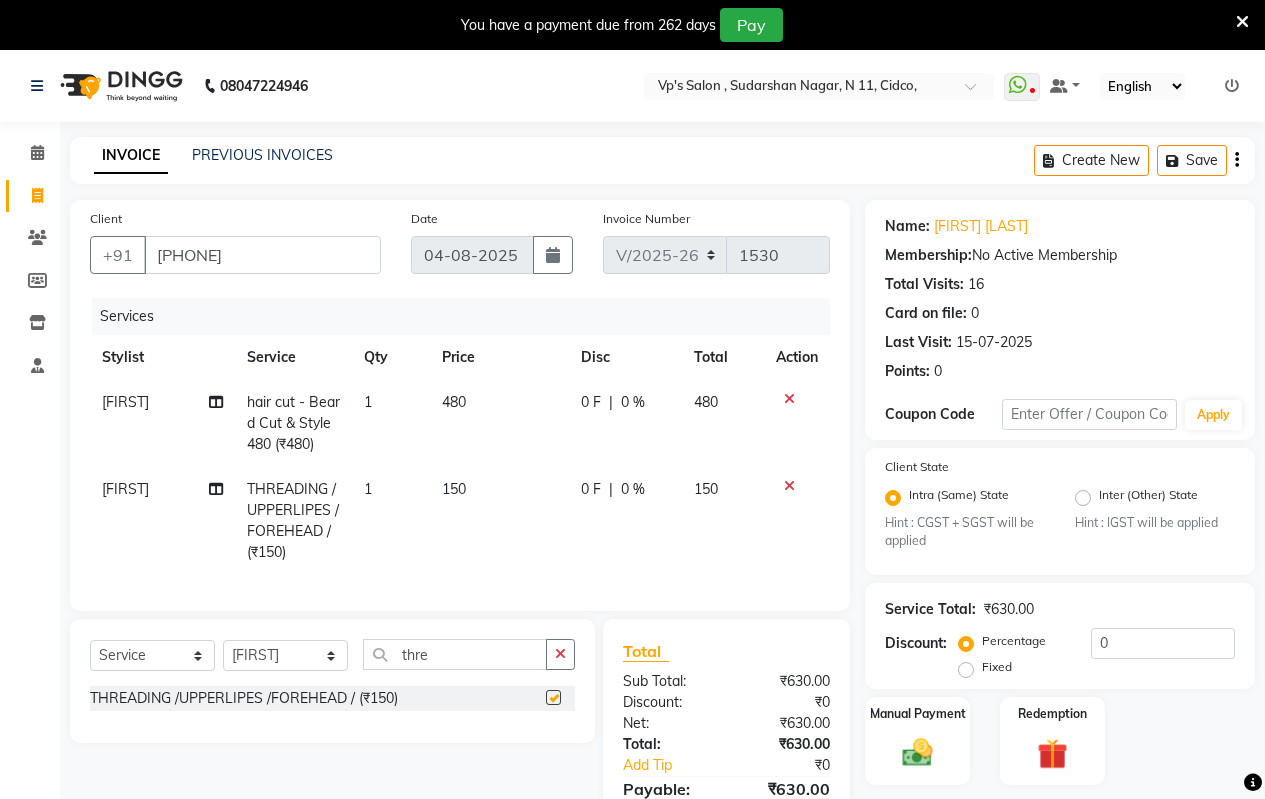 checkbox on "false" 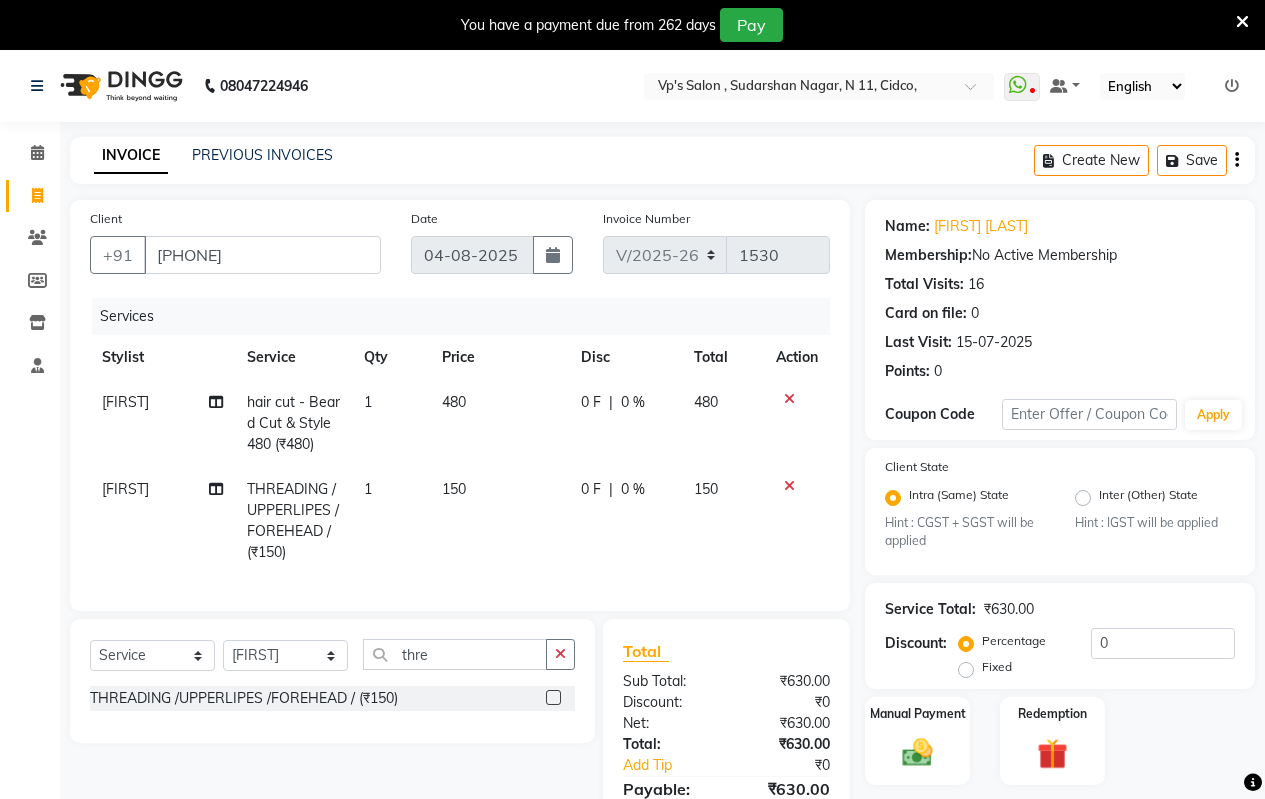 scroll, scrollTop: 117, scrollLeft: 0, axis: vertical 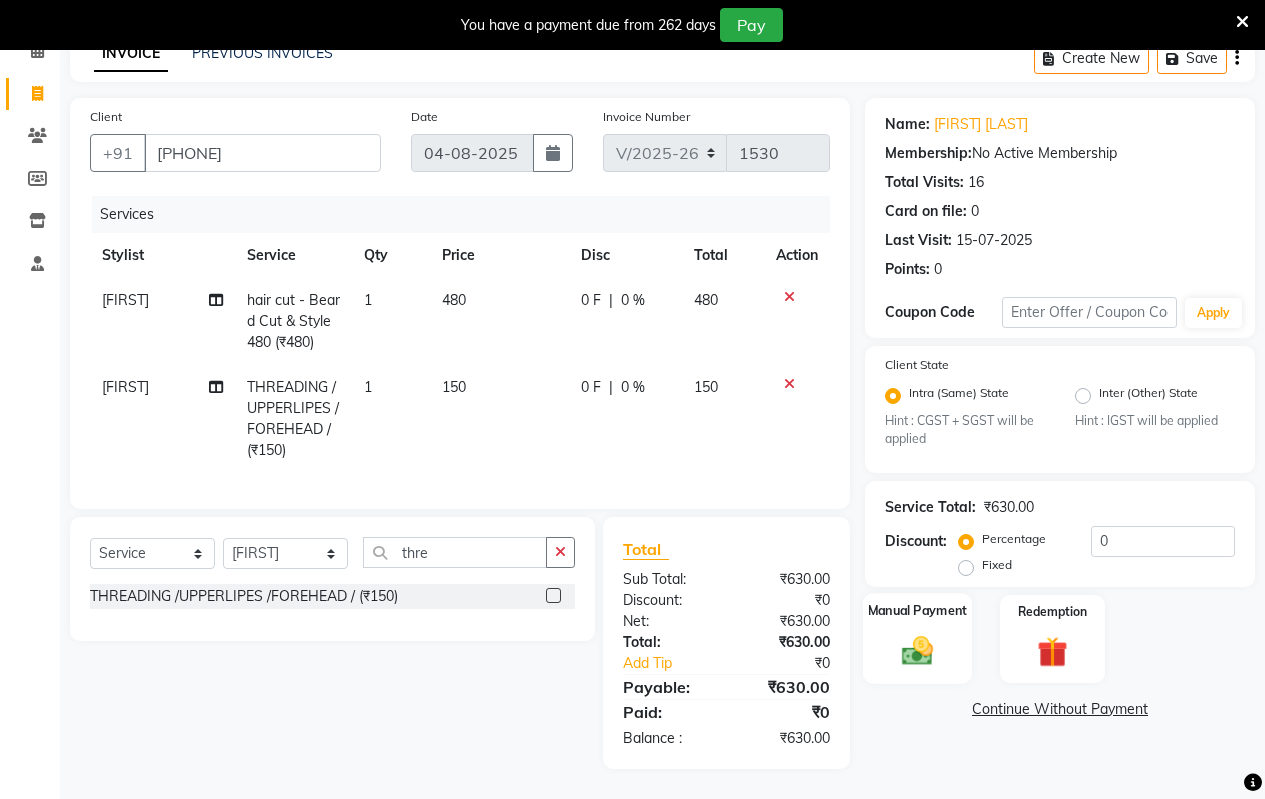 drag, startPoint x: 908, startPoint y: 624, endPoint x: 921, endPoint y: 613, distance: 17.029387 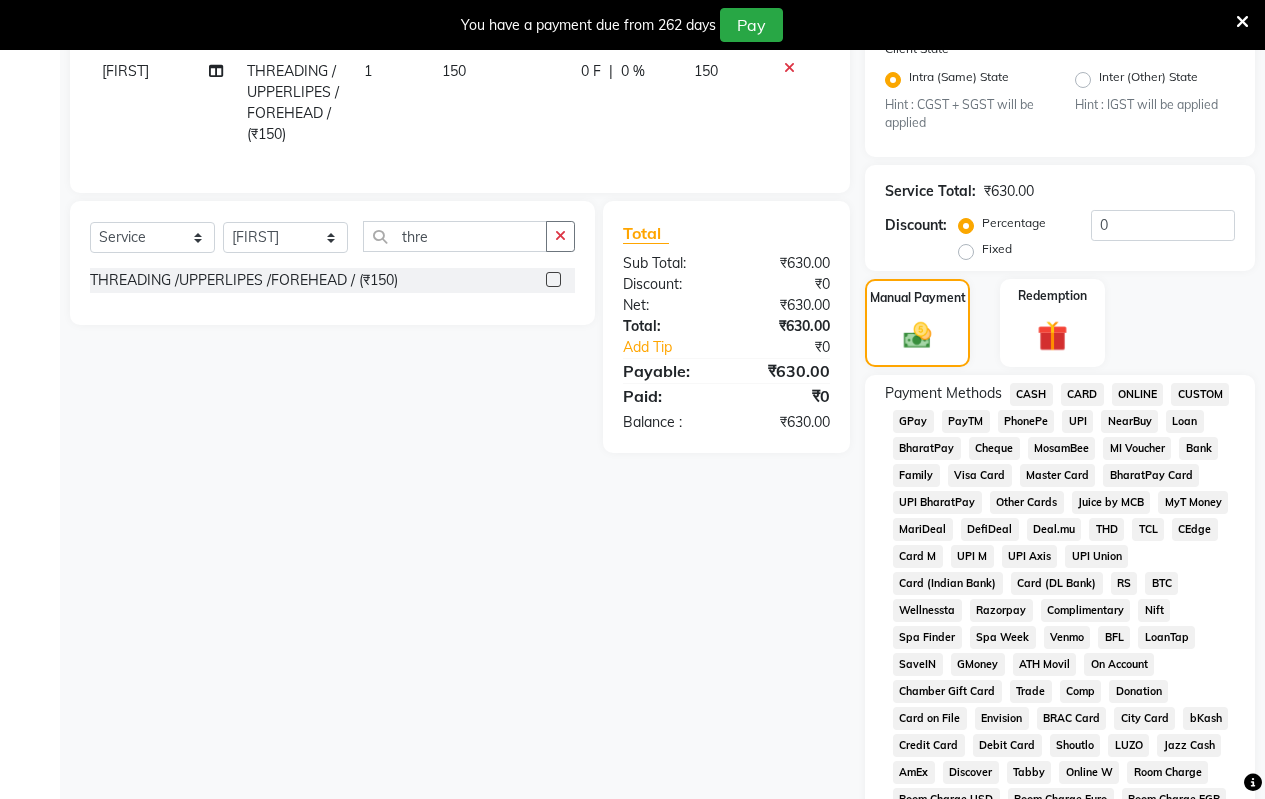 scroll, scrollTop: 400, scrollLeft: 0, axis: vertical 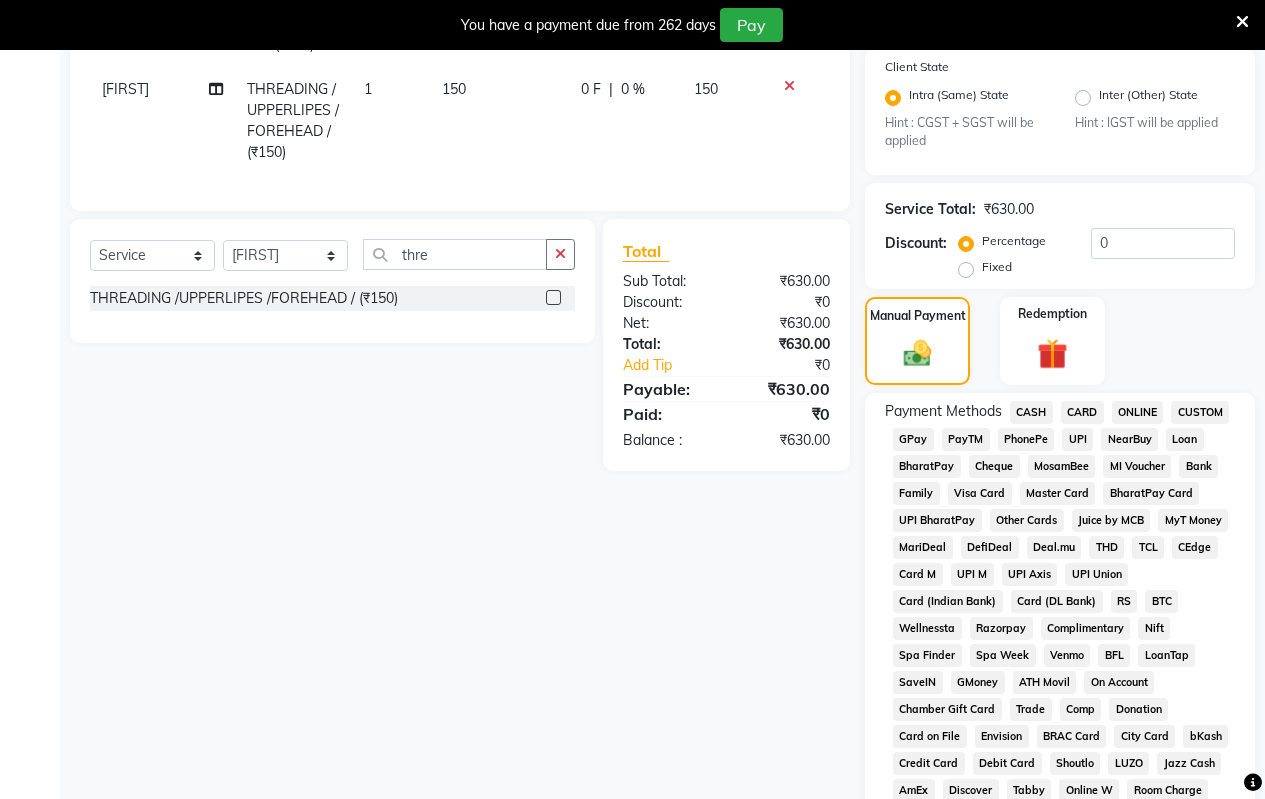 click on "ONLINE" 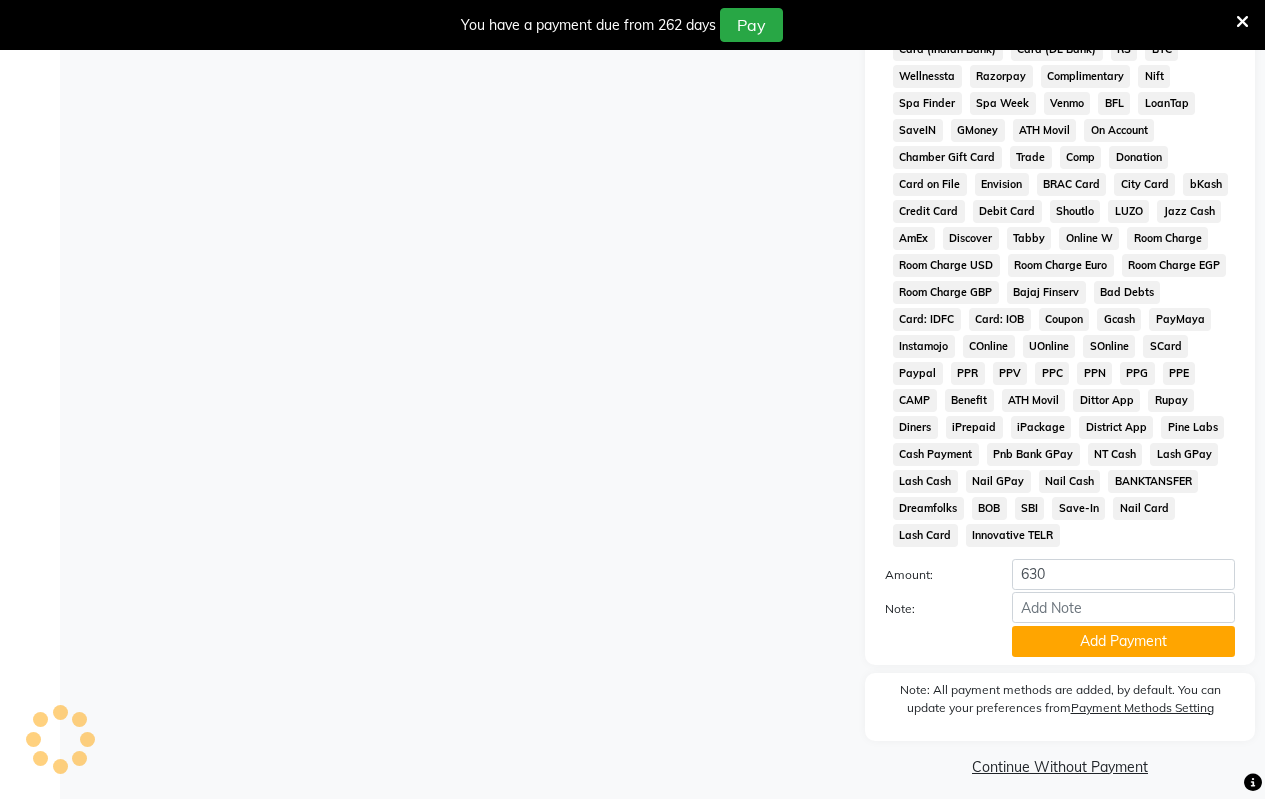scroll, scrollTop: 965, scrollLeft: 0, axis: vertical 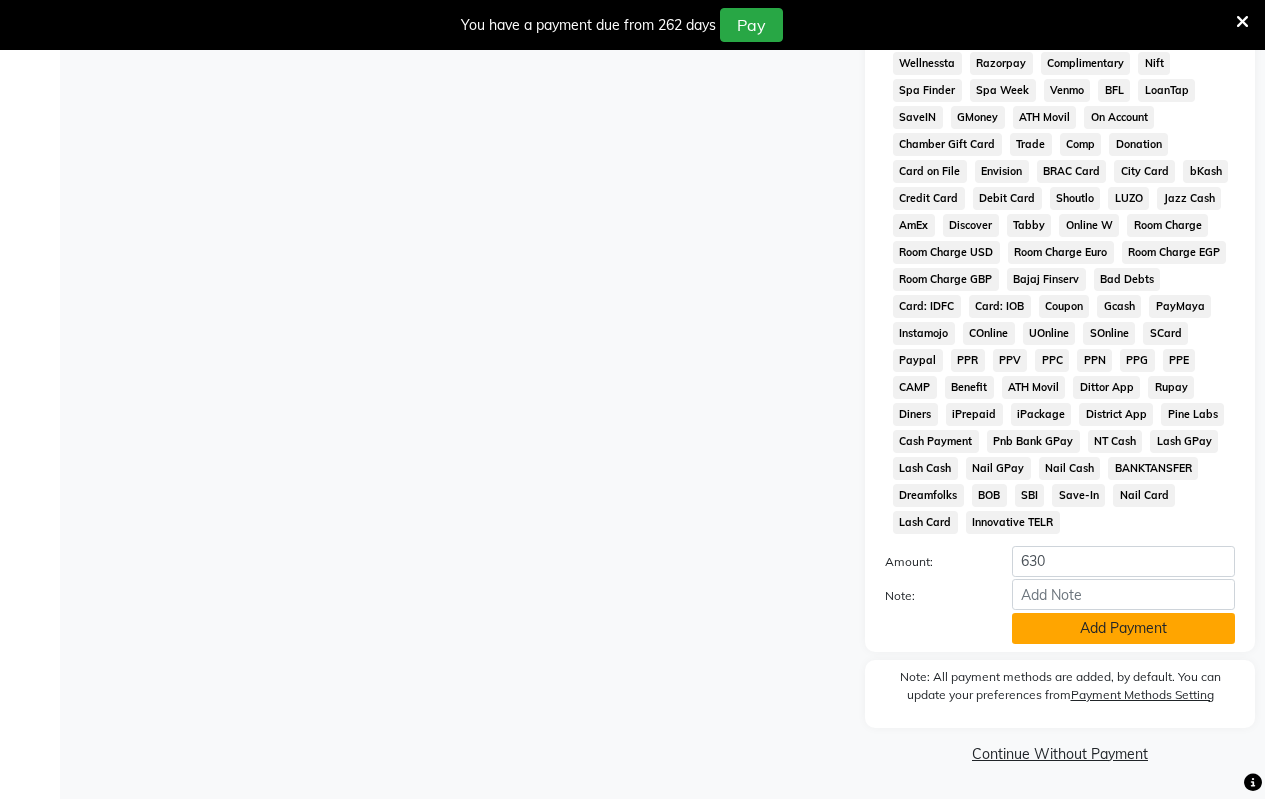 click on "Add Payment" 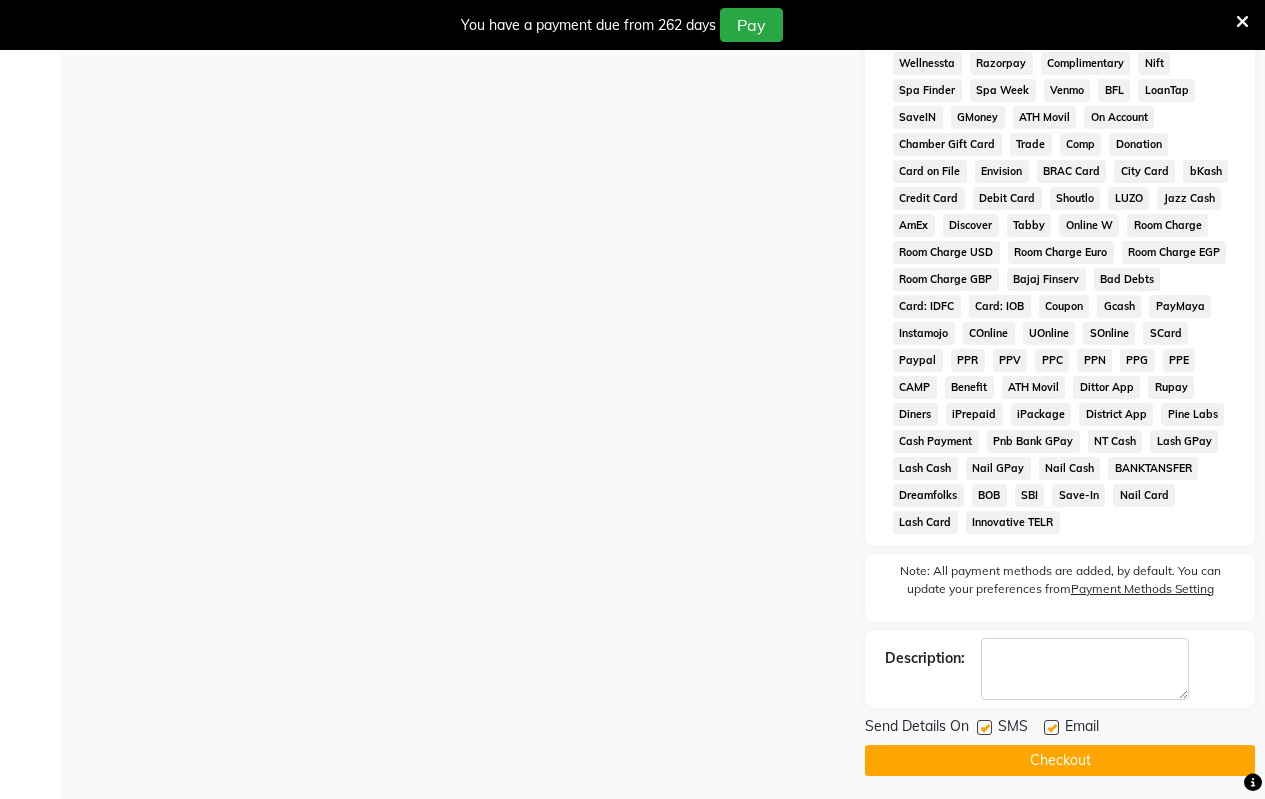 drag, startPoint x: 1053, startPoint y: 750, endPoint x: 1035, endPoint y: 739, distance: 21.095022 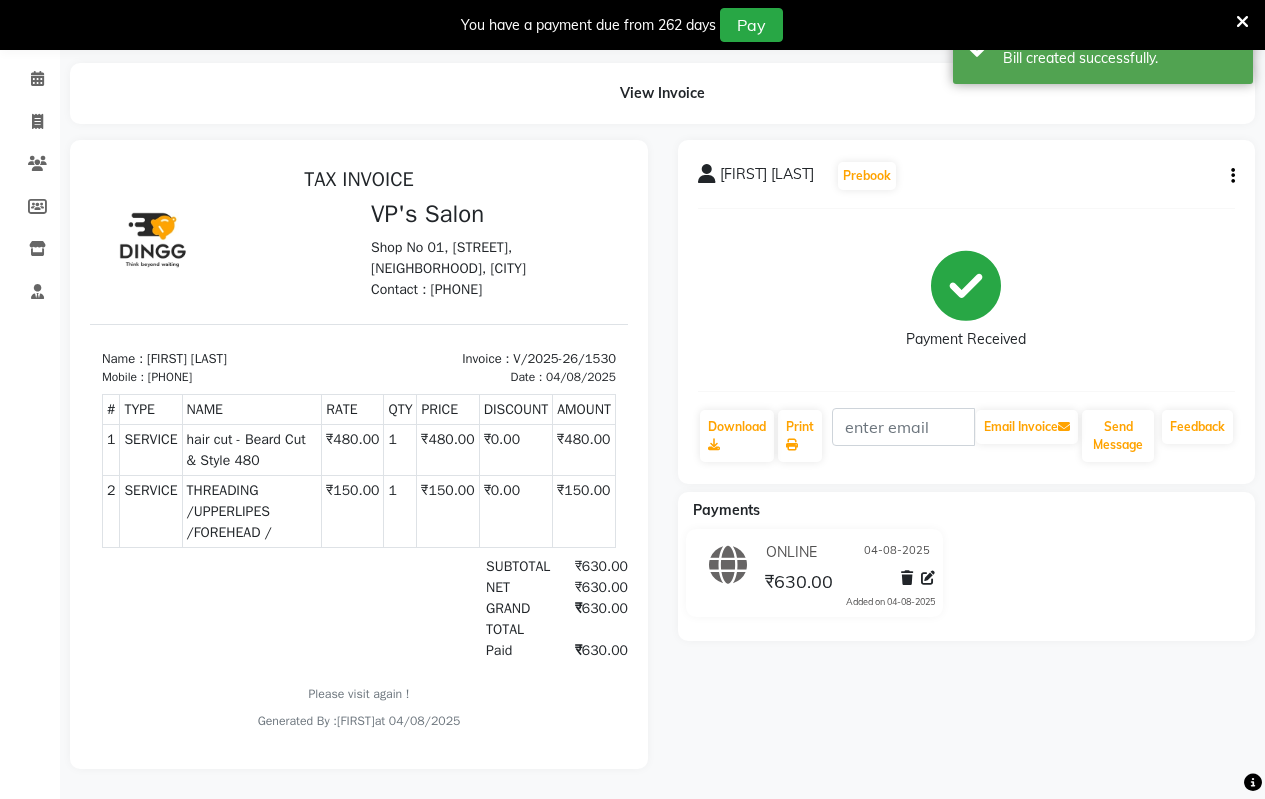 scroll, scrollTop: 0, scrollLeft: 0, axis: both 